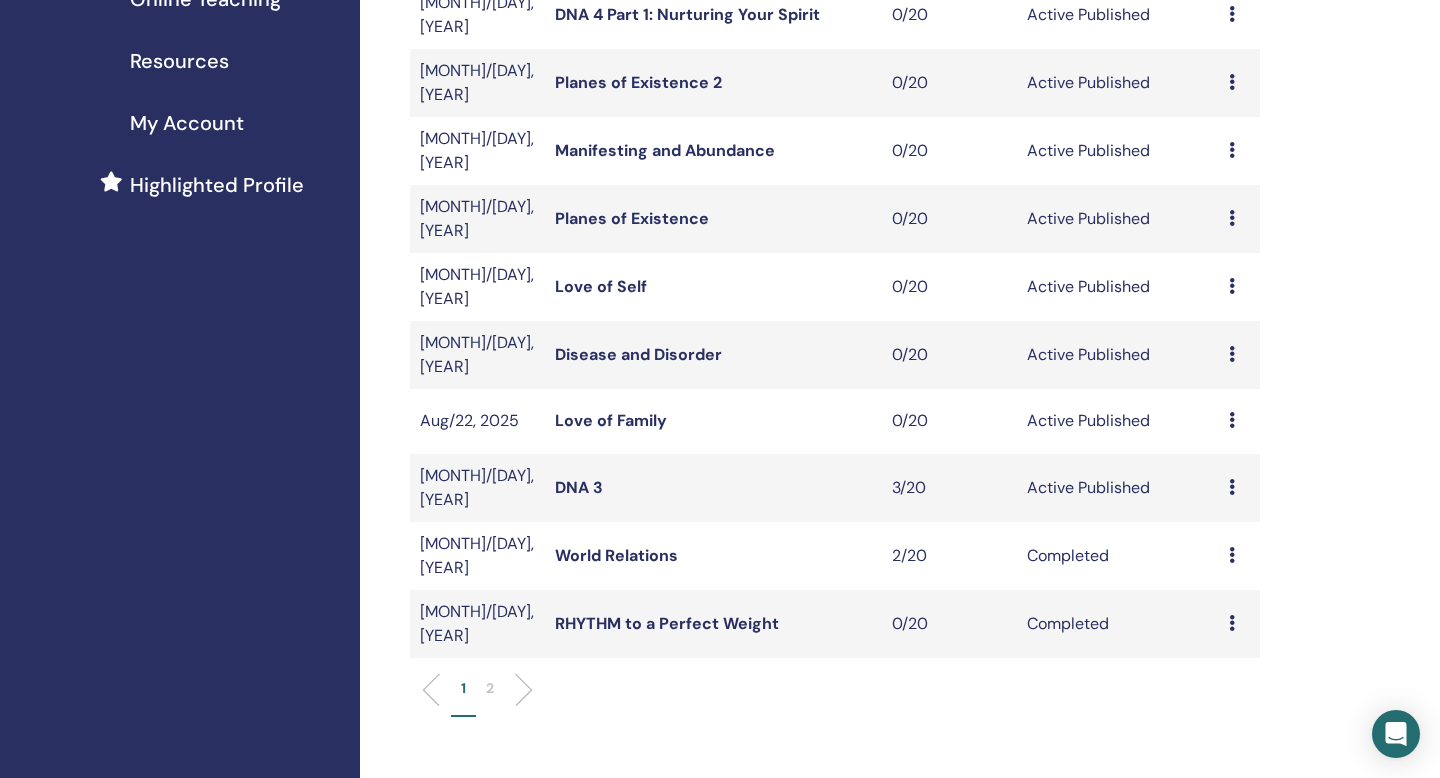 scroll, scrollTop: 407, scrollLeft: 0, axis: vertical 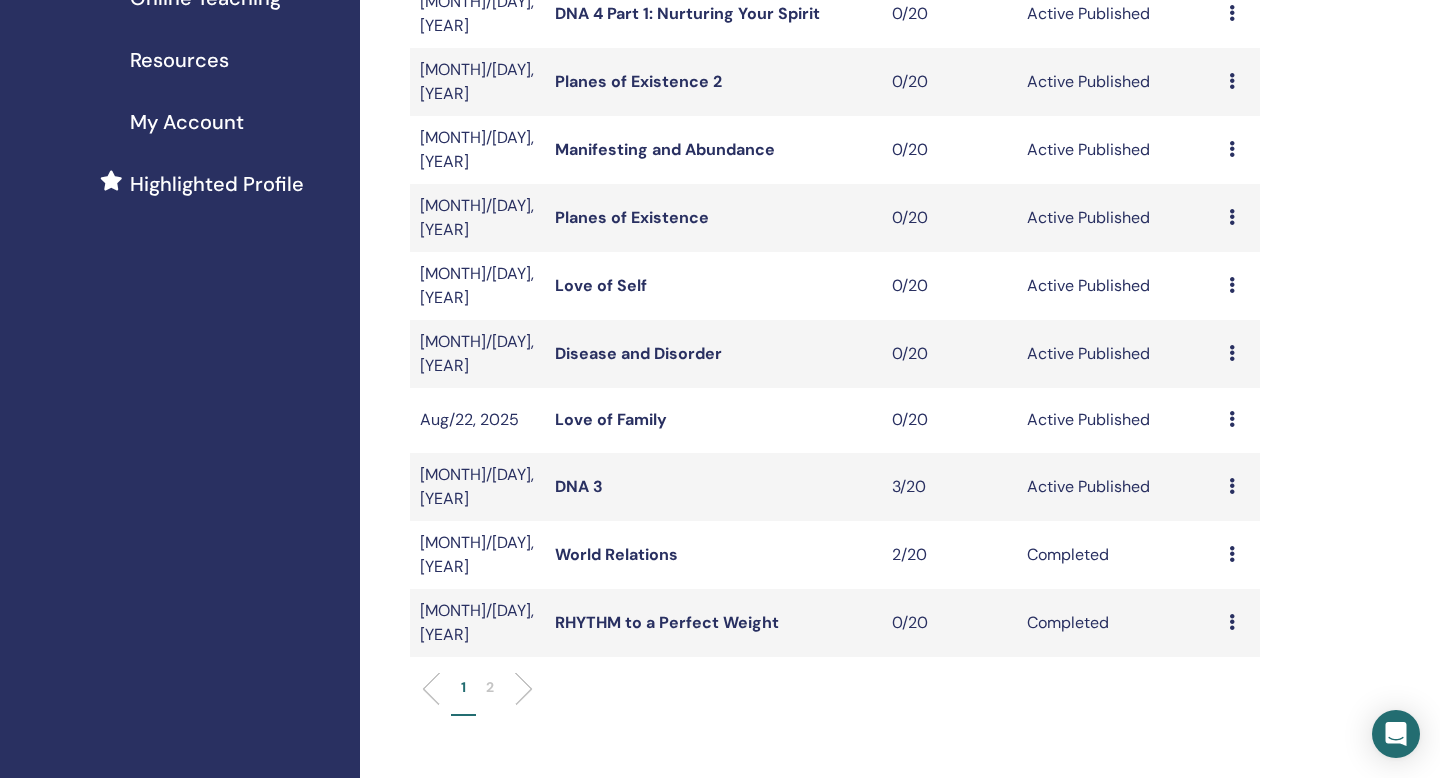 click on "Love of Family" at bounding box center [611, 419] 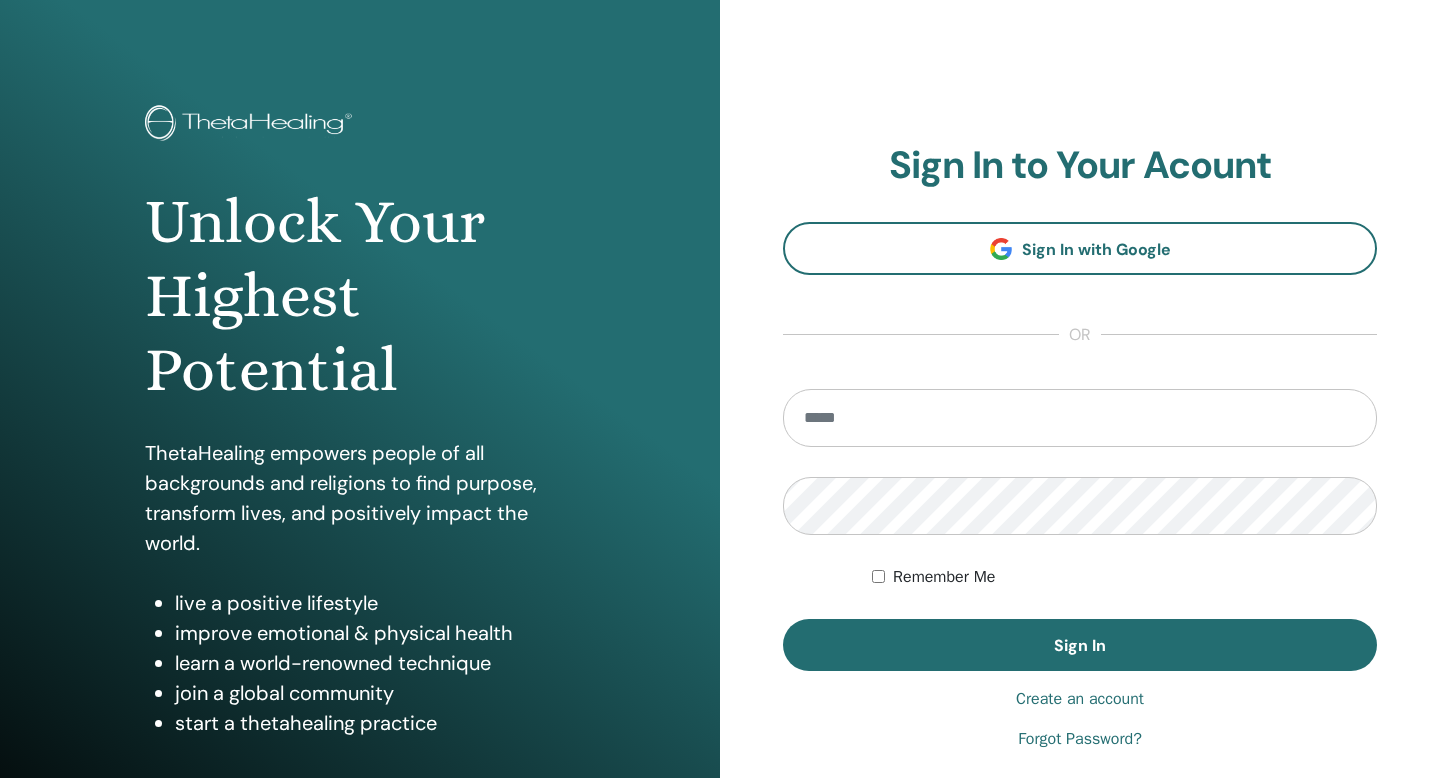 scroll, scrollTop: 34, scrollLeft: 0, axis: vertical 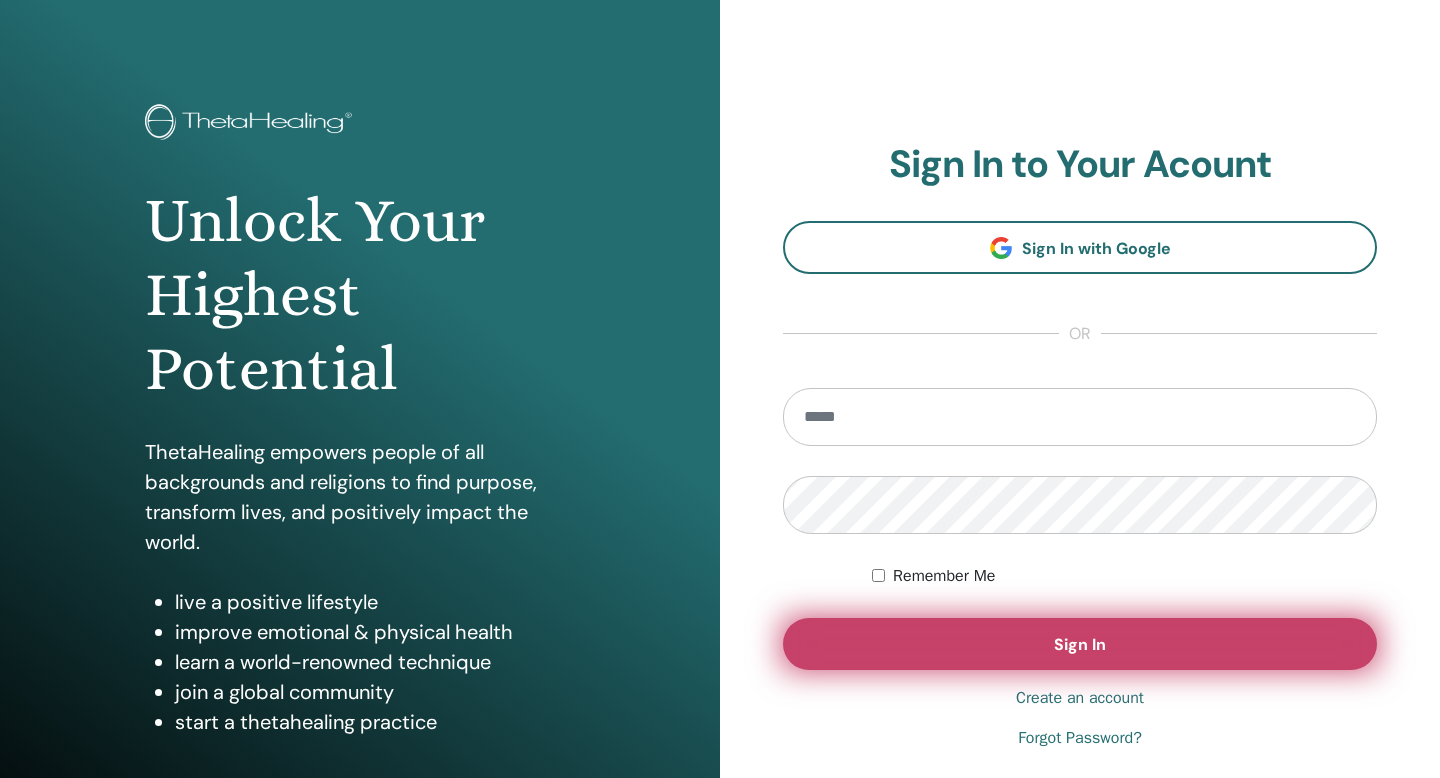 type on "**********" 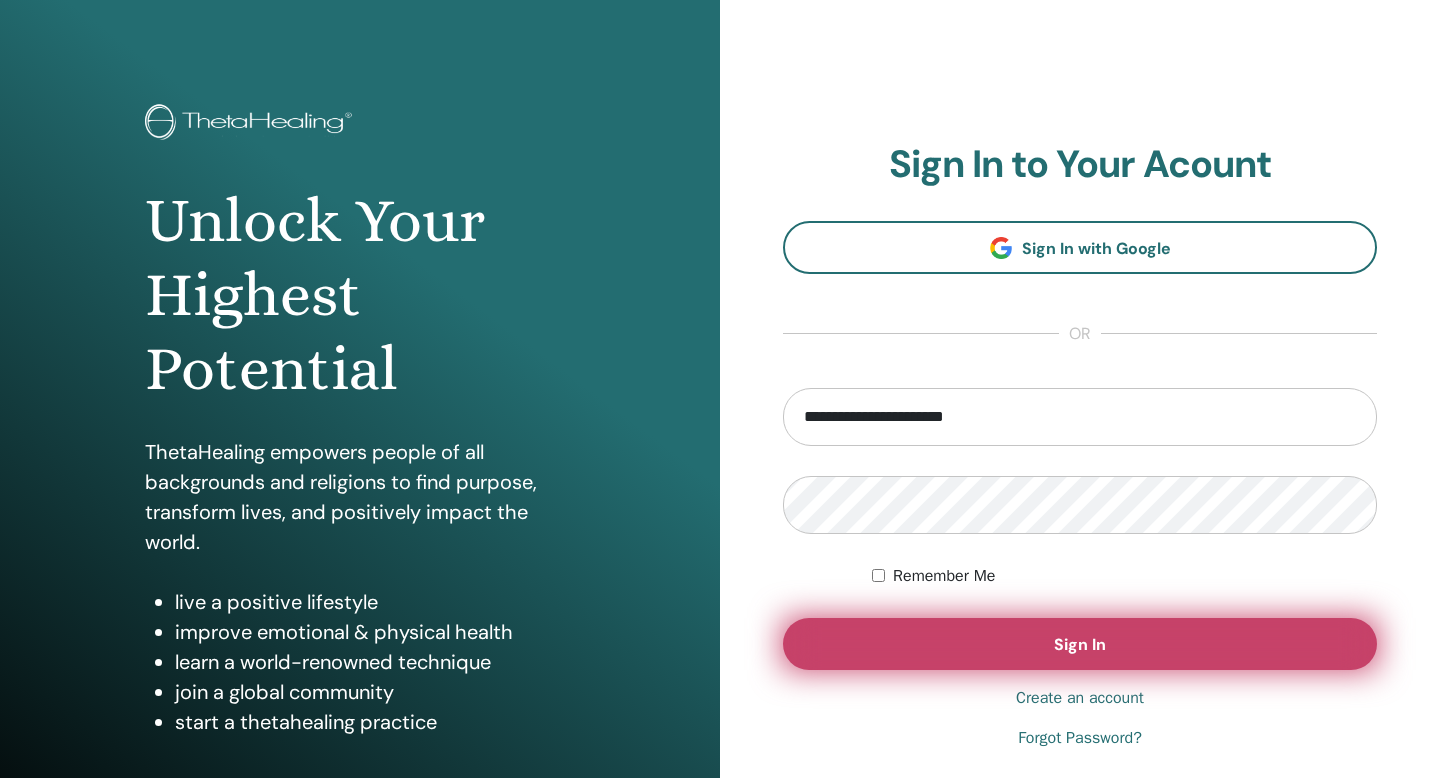 click on "Sign In" at bounding box center [1080, 644] 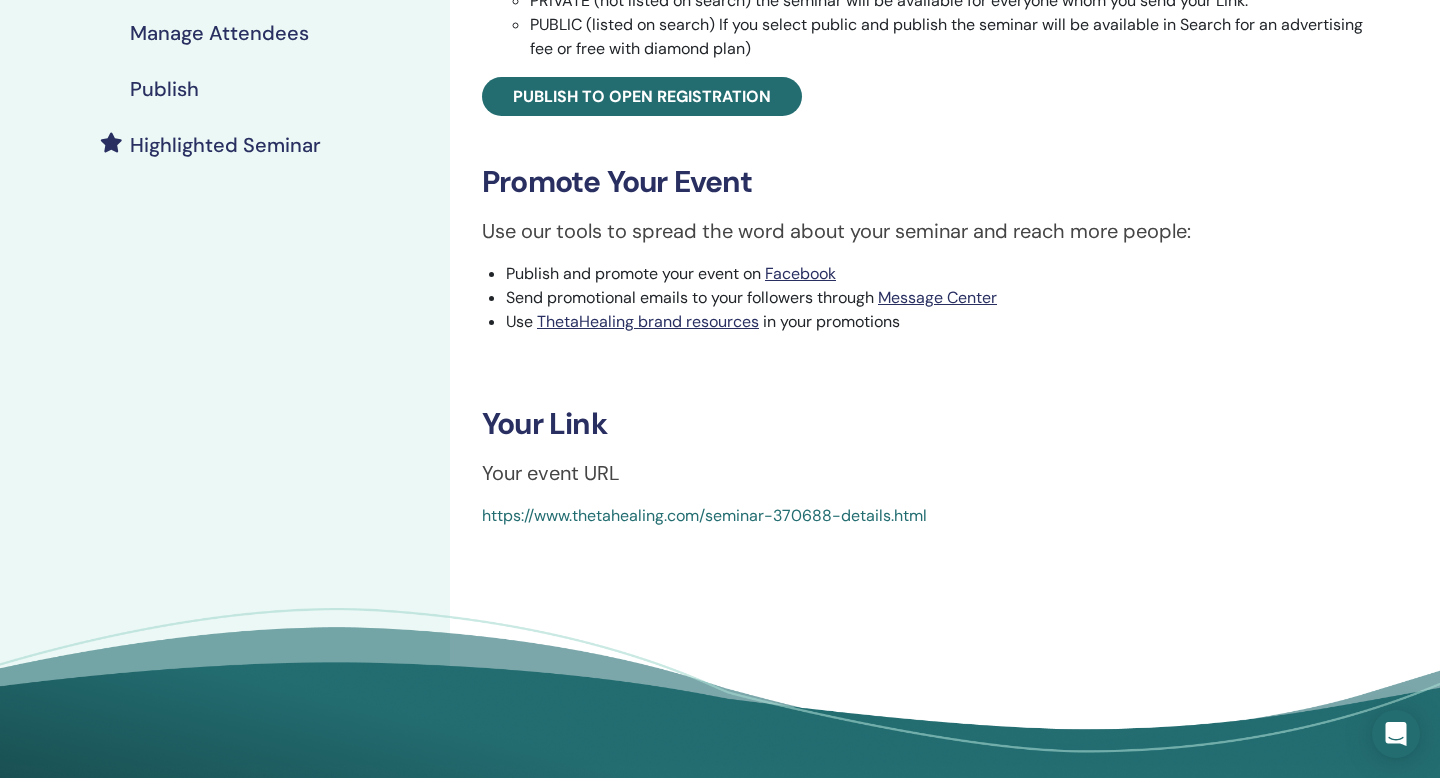 scroll, scrollTop: 480, scrollLeft: 0, axis: vertical 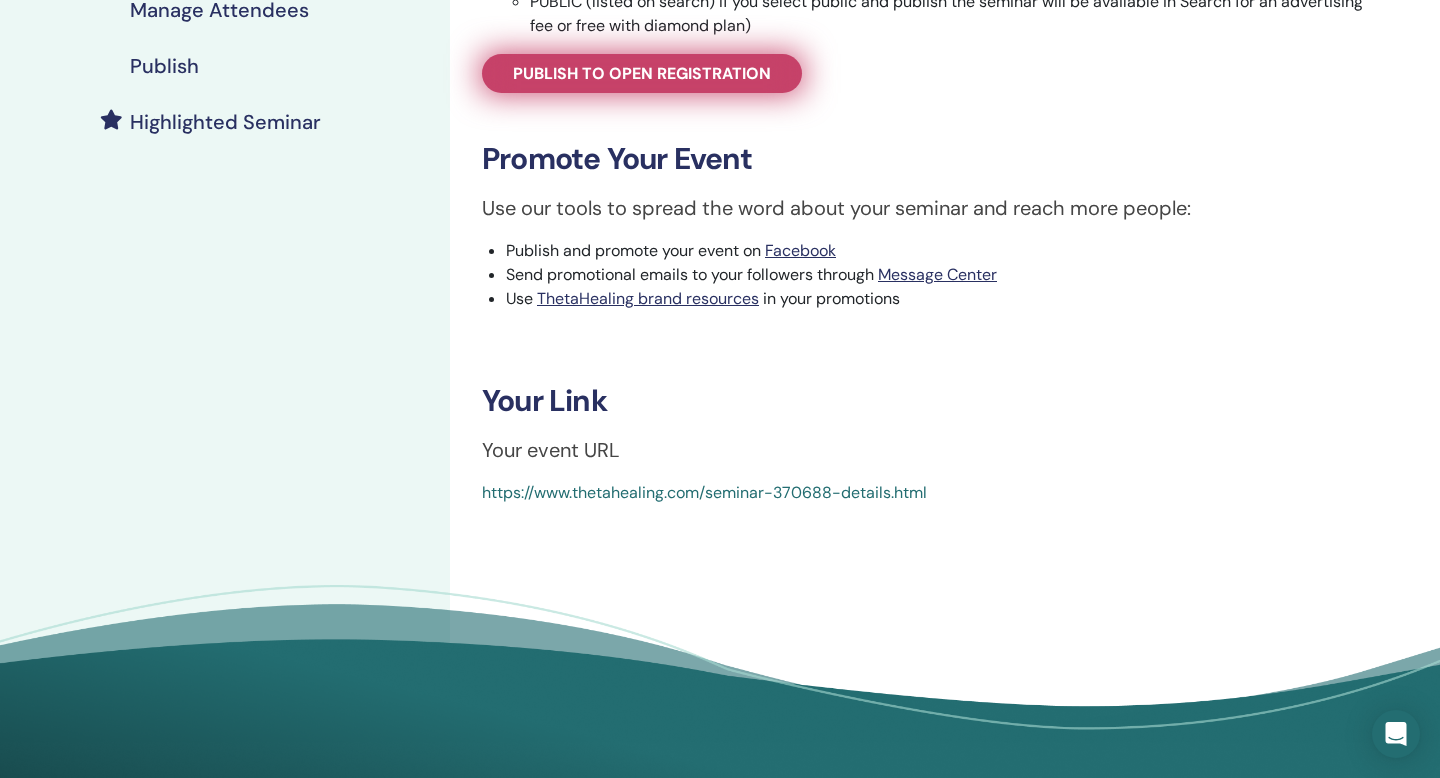 click on "Publish to open registration" at bounding box center [642, 73] 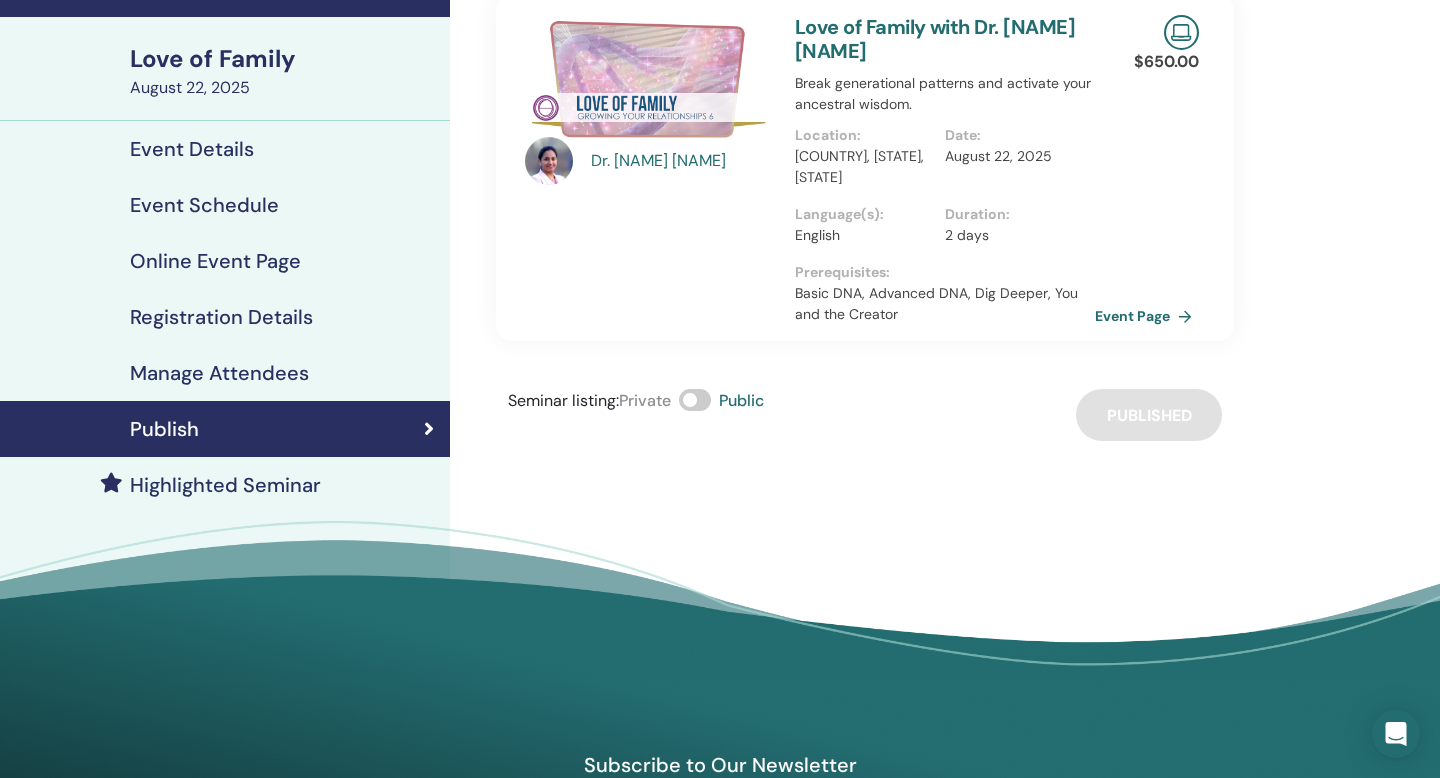 scroll, scrollTop: 0, scrollLeft: 0, axis: both 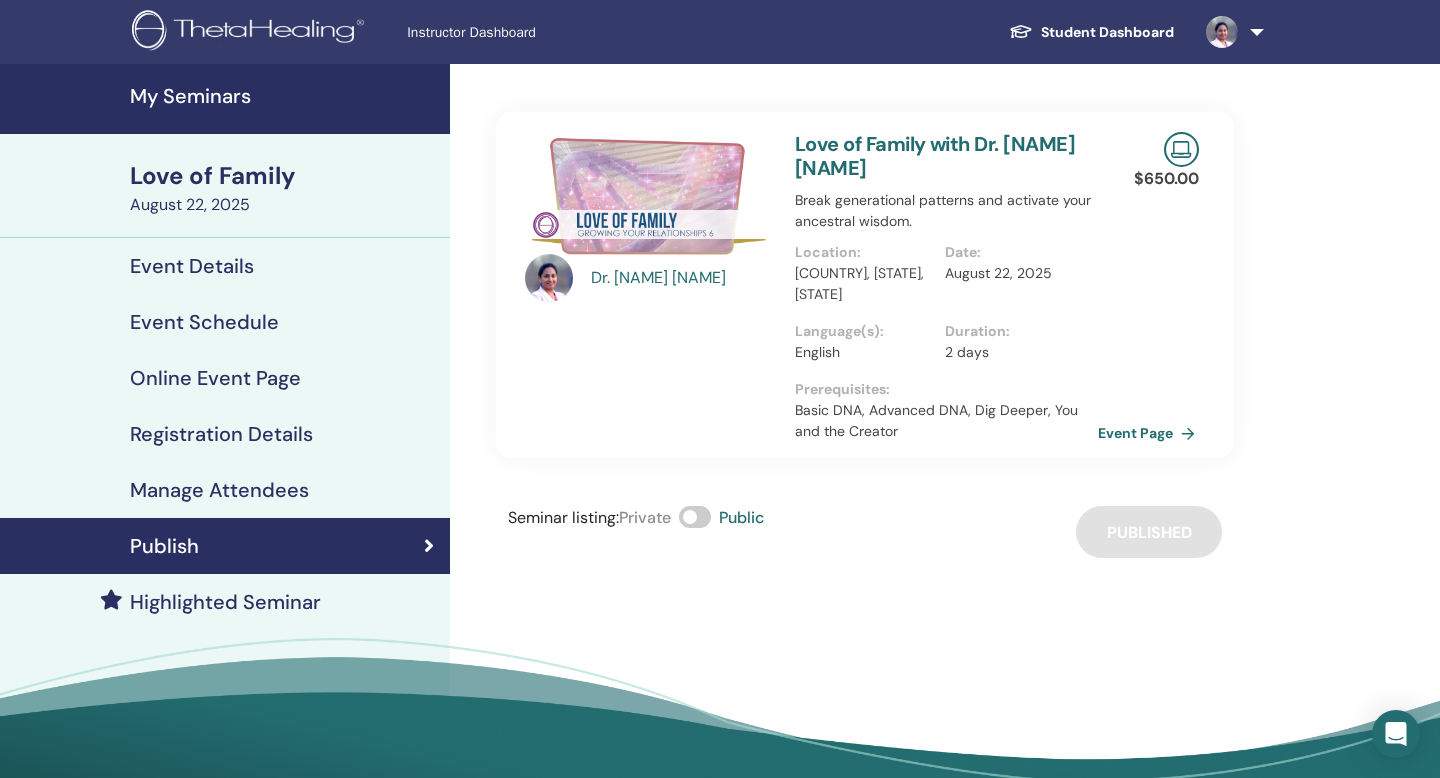 click on "Event Page" at bounding box center (1150, 433) 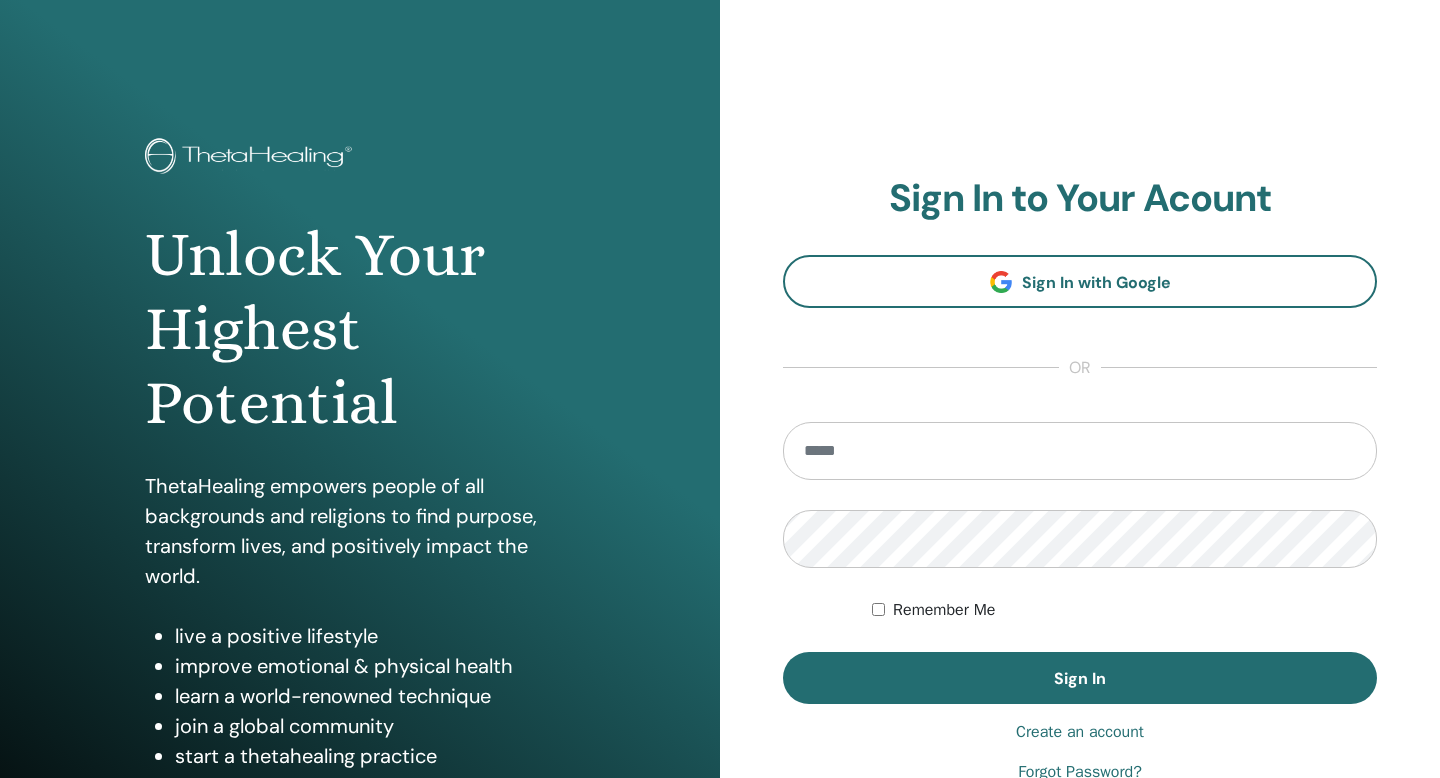 scroll, scrollTop: 0, scrollLeft: 0, axis: both 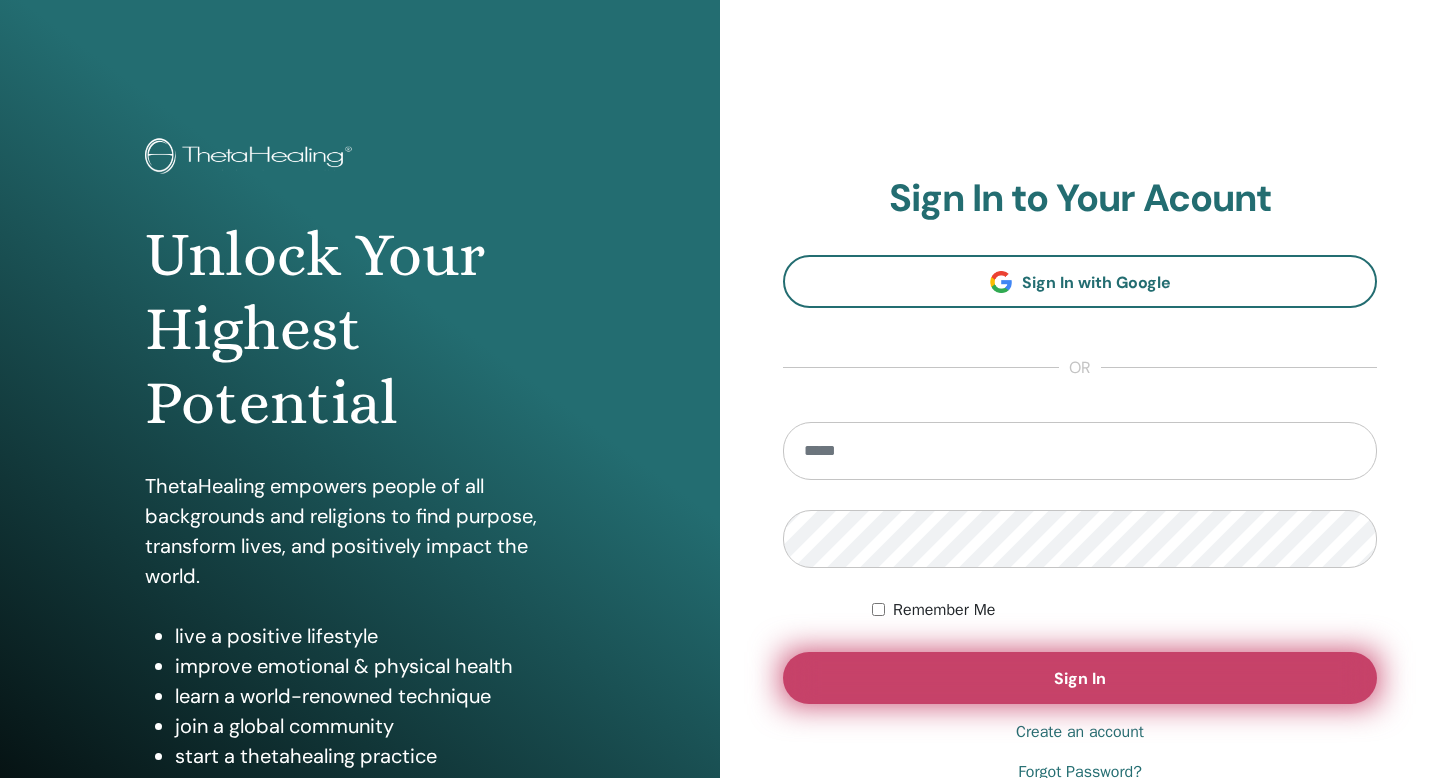 type on "**********" 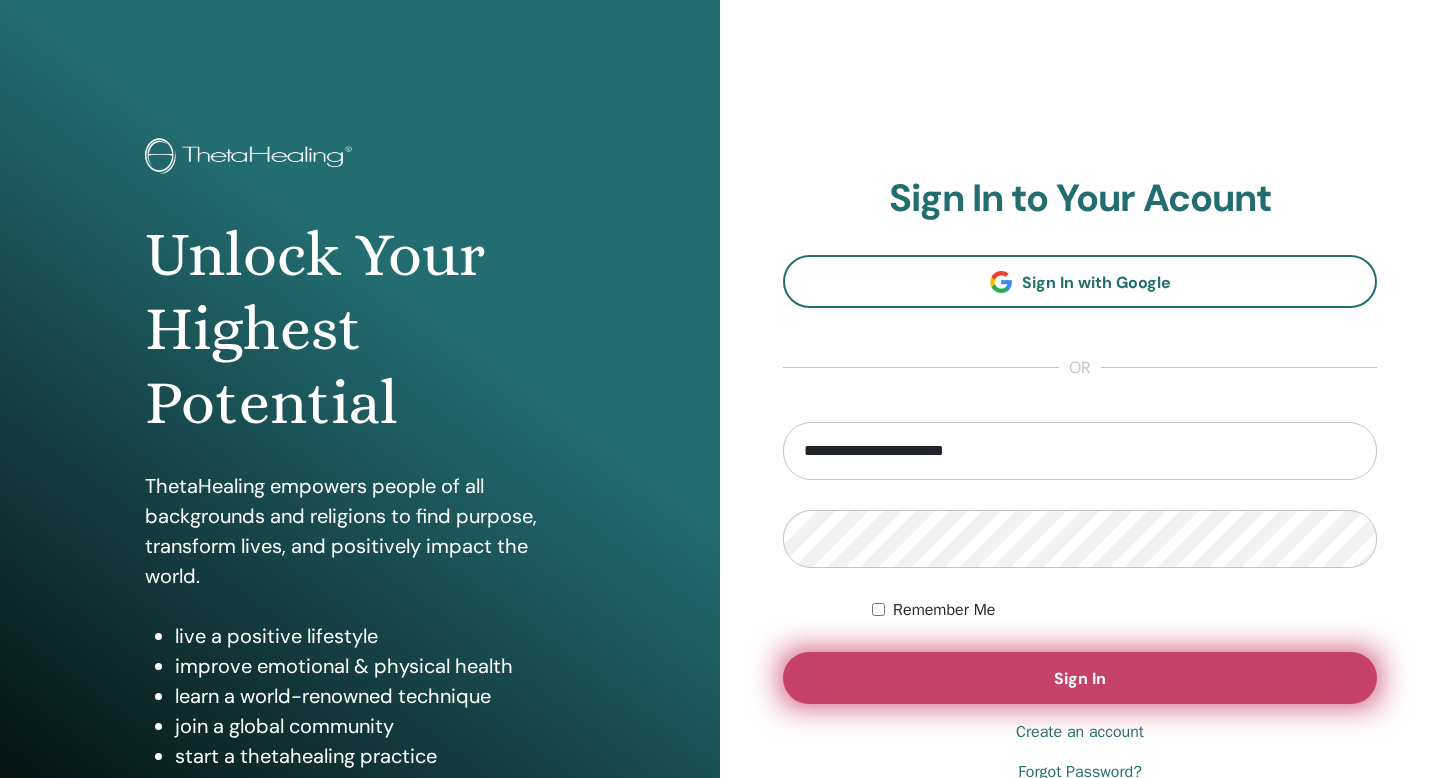 click on "Sign In" at bounding box center (1080, 678) 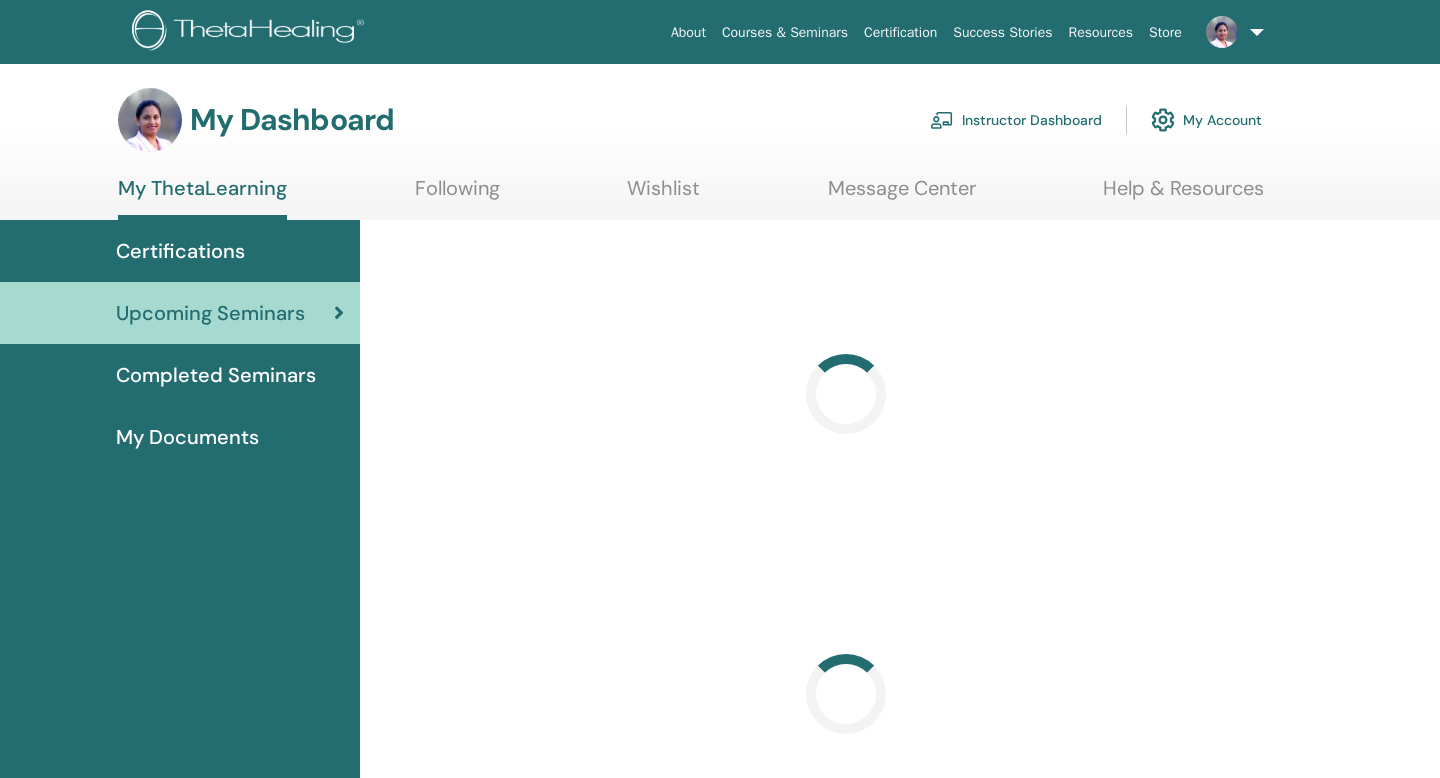 scroll, scrollTop: 0, scrollLeft: 0, axis: both 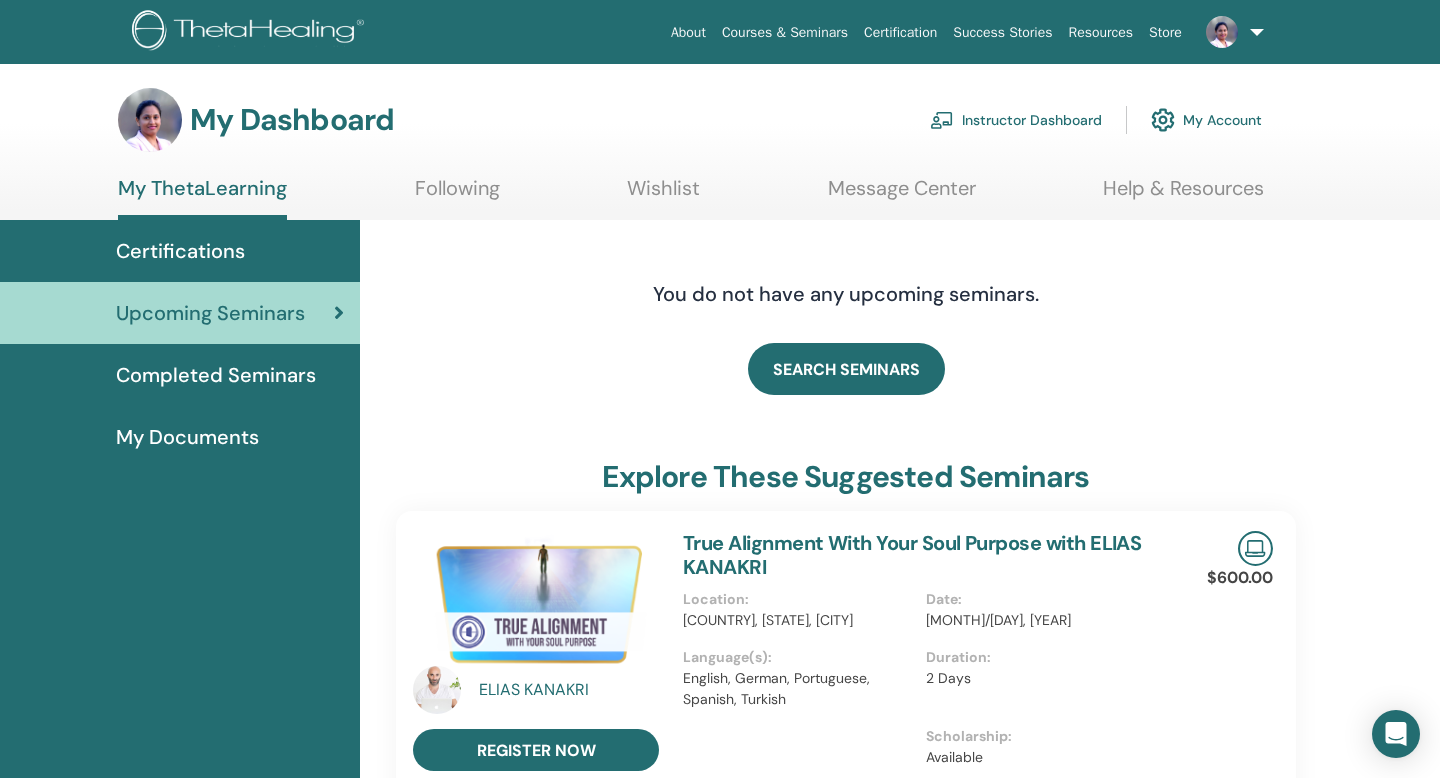click on "My Account" at bounding box center [1206, 120] 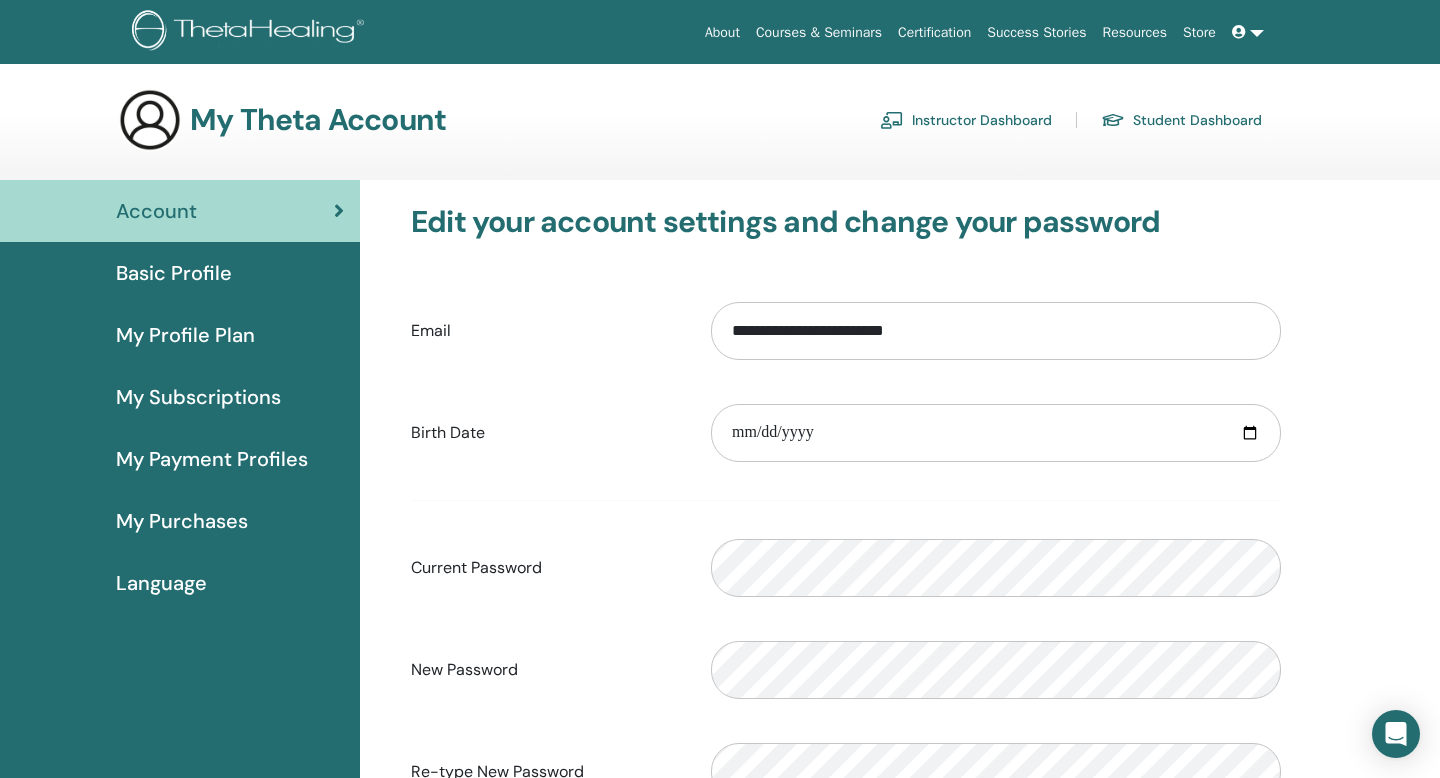 scroll, scrollTop: 0, scrollLeft: 0, axis: both 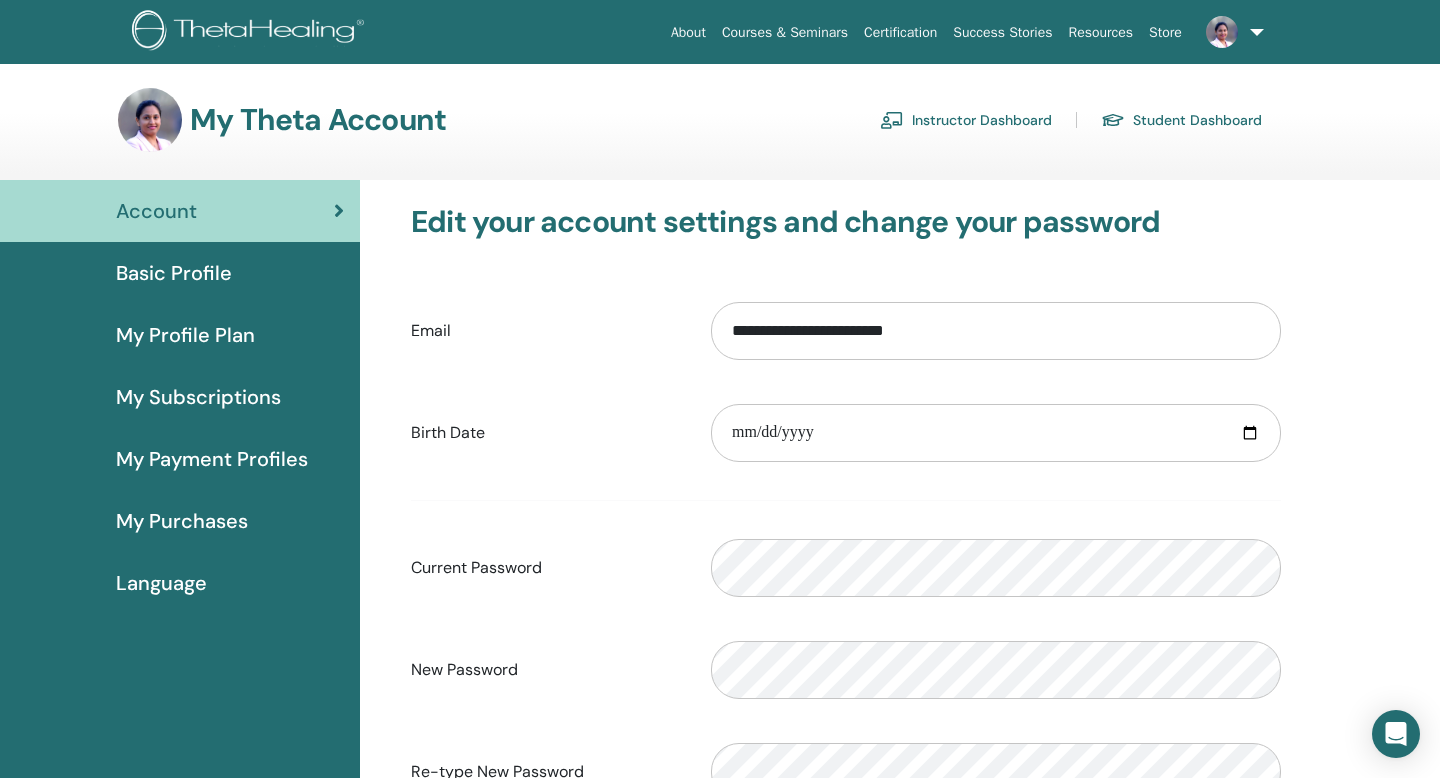click on "Instructor Dashboard" at bounding box center [966, 120] 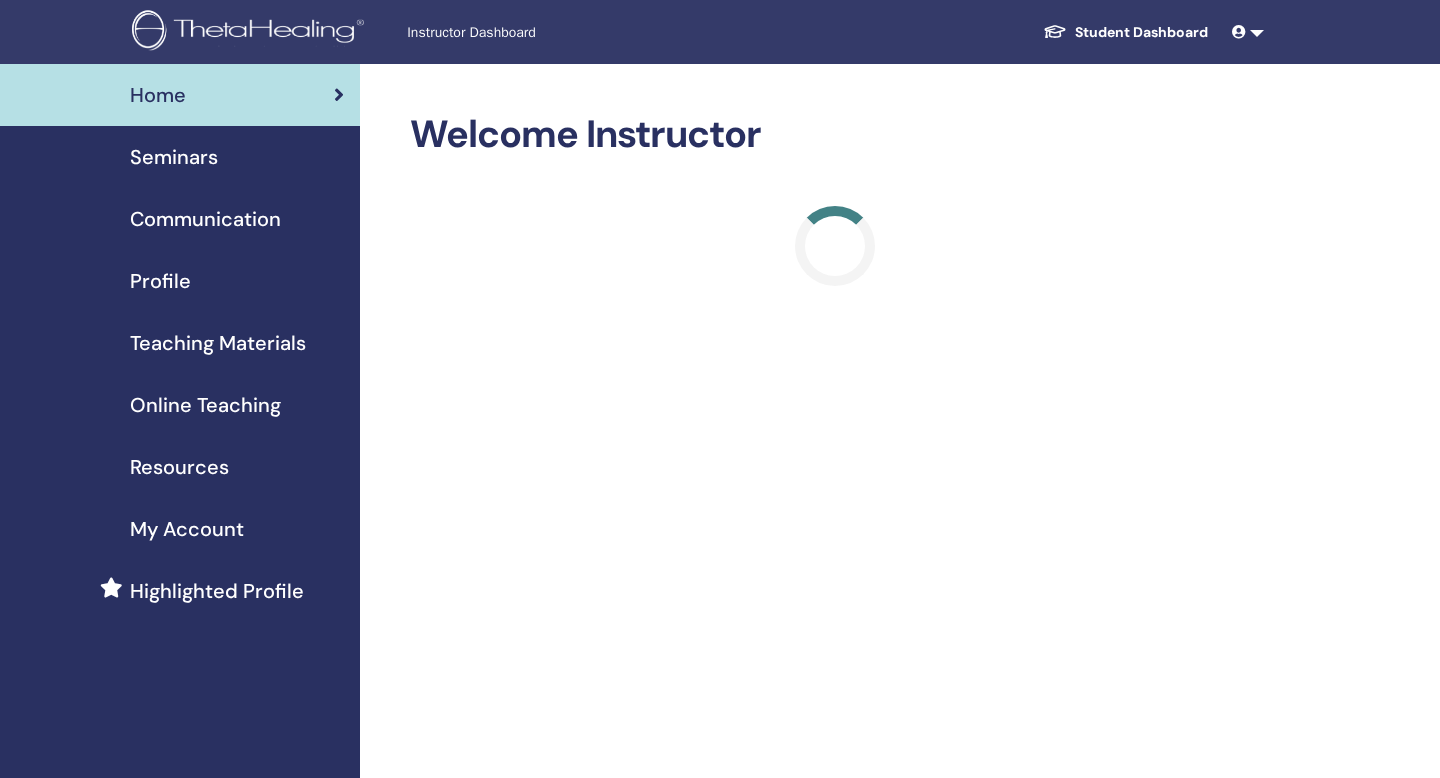 scroll, scrollTop: 0, scrollLeft: 0, axis: both 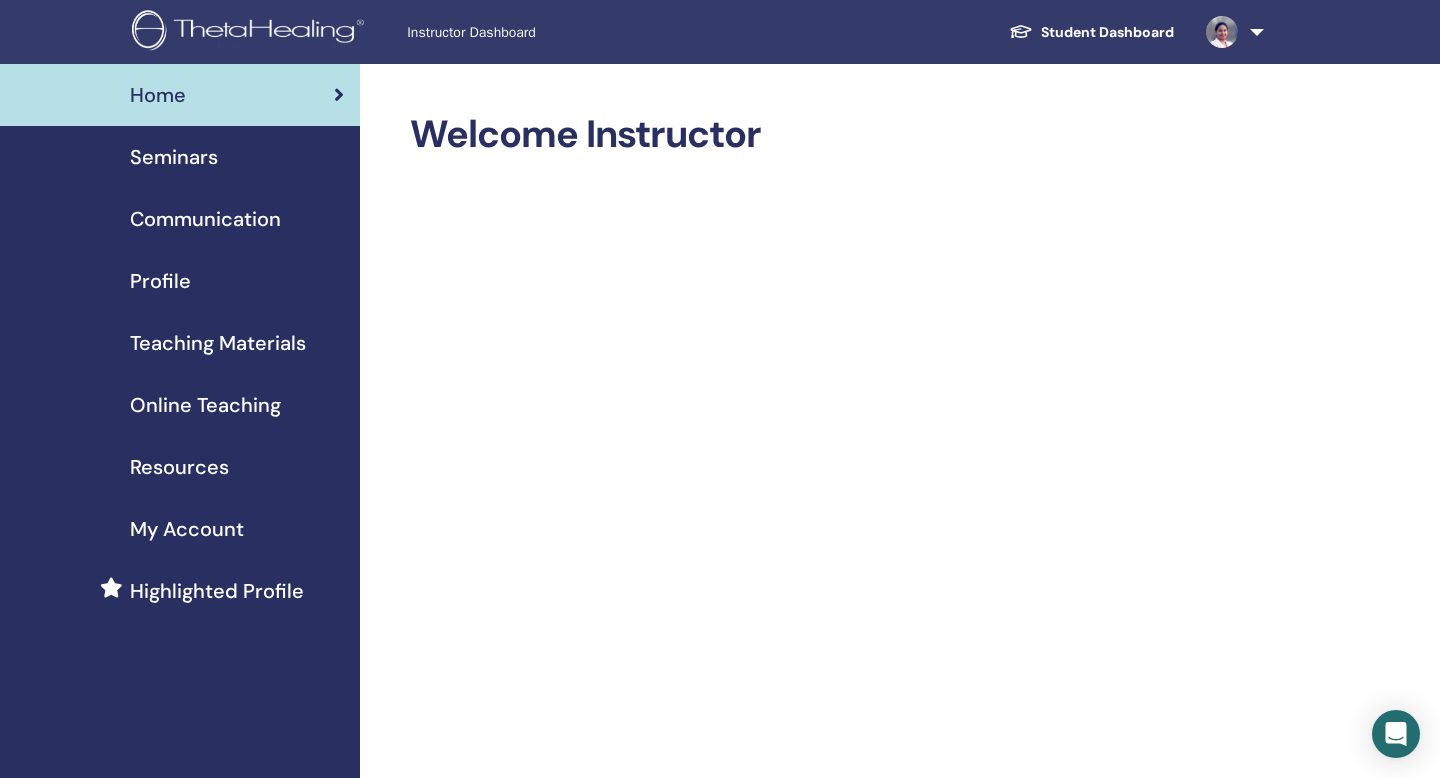 click on "Seminars" at bounding box center (174, 157) 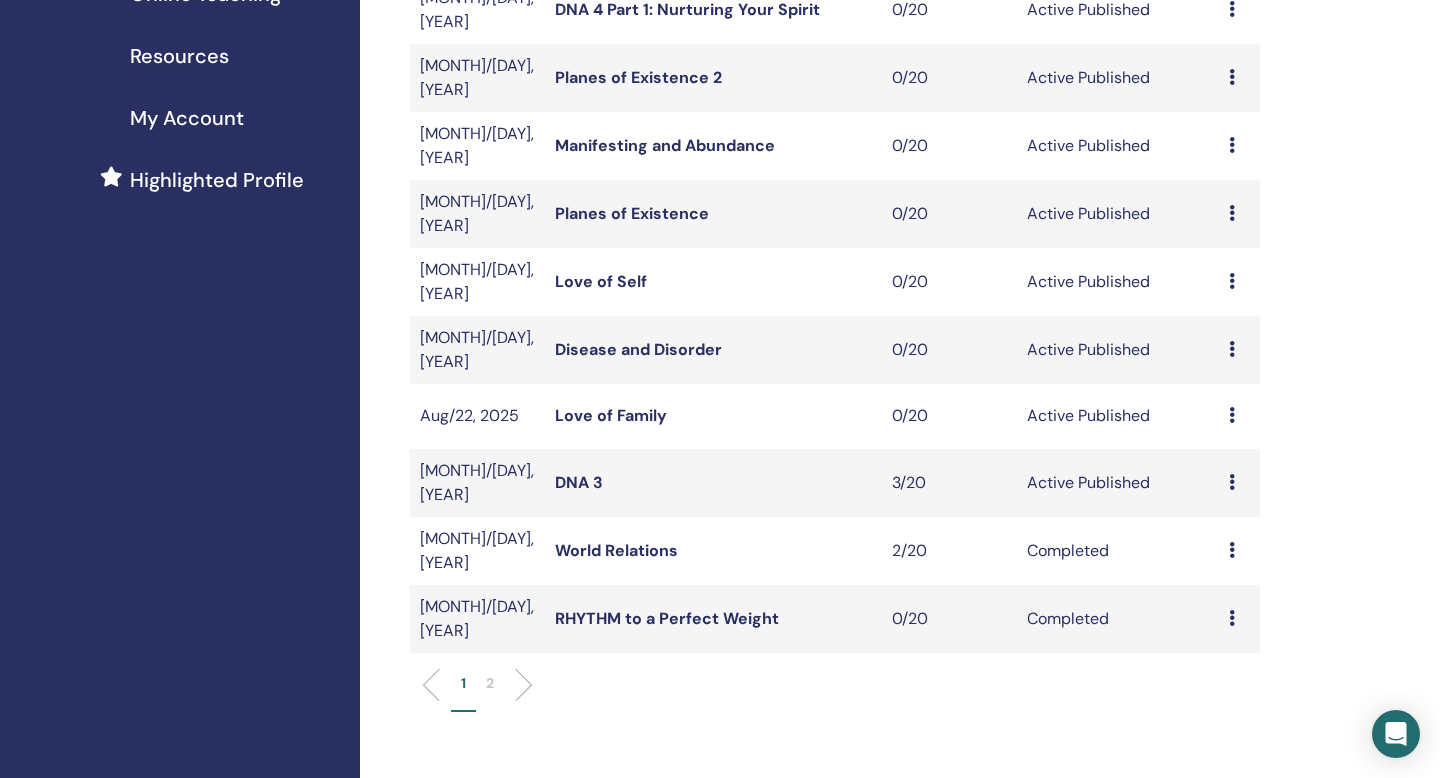 scroll, scrollTop: 414, scrollLeft: 0, axis: vertical 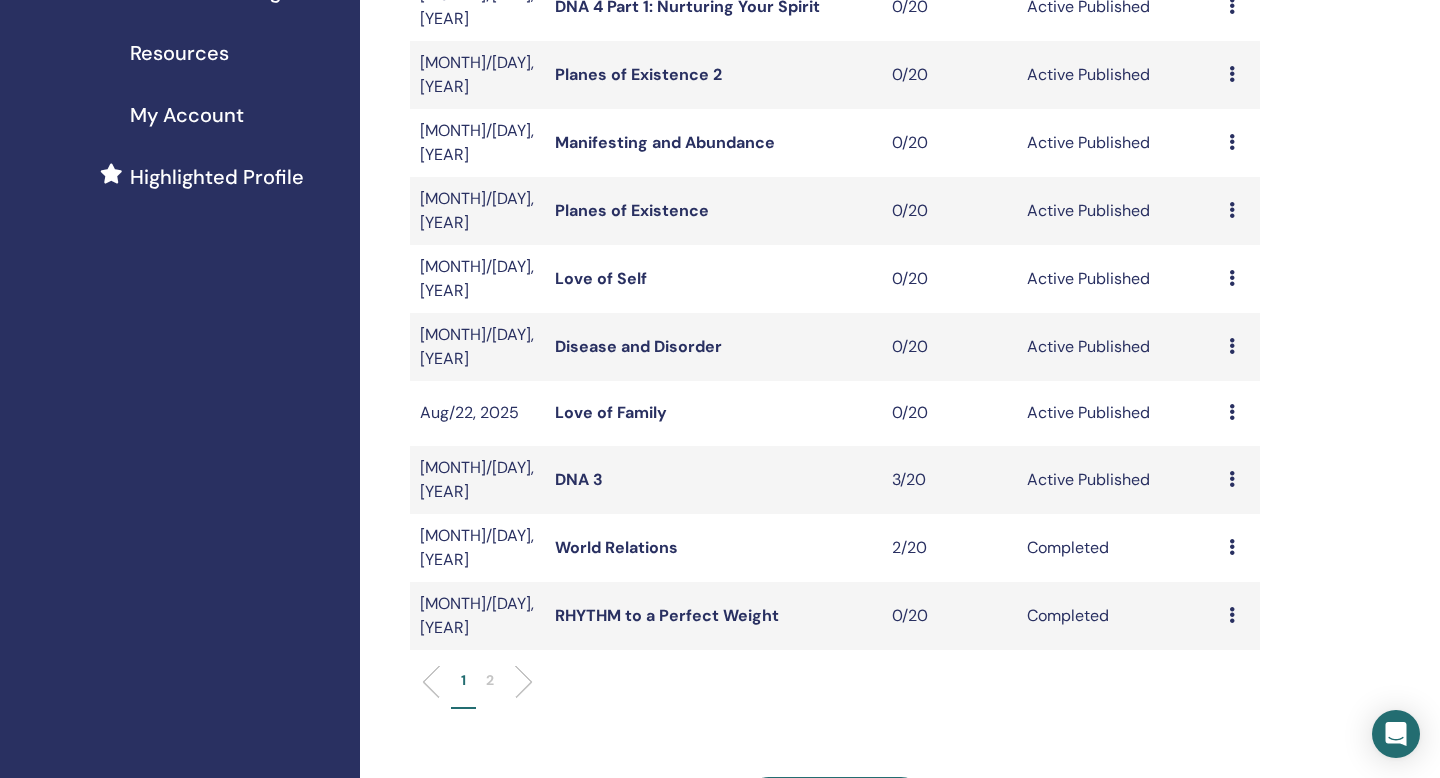 click on "Disease and Disorder" at bounding box center [638, 346] 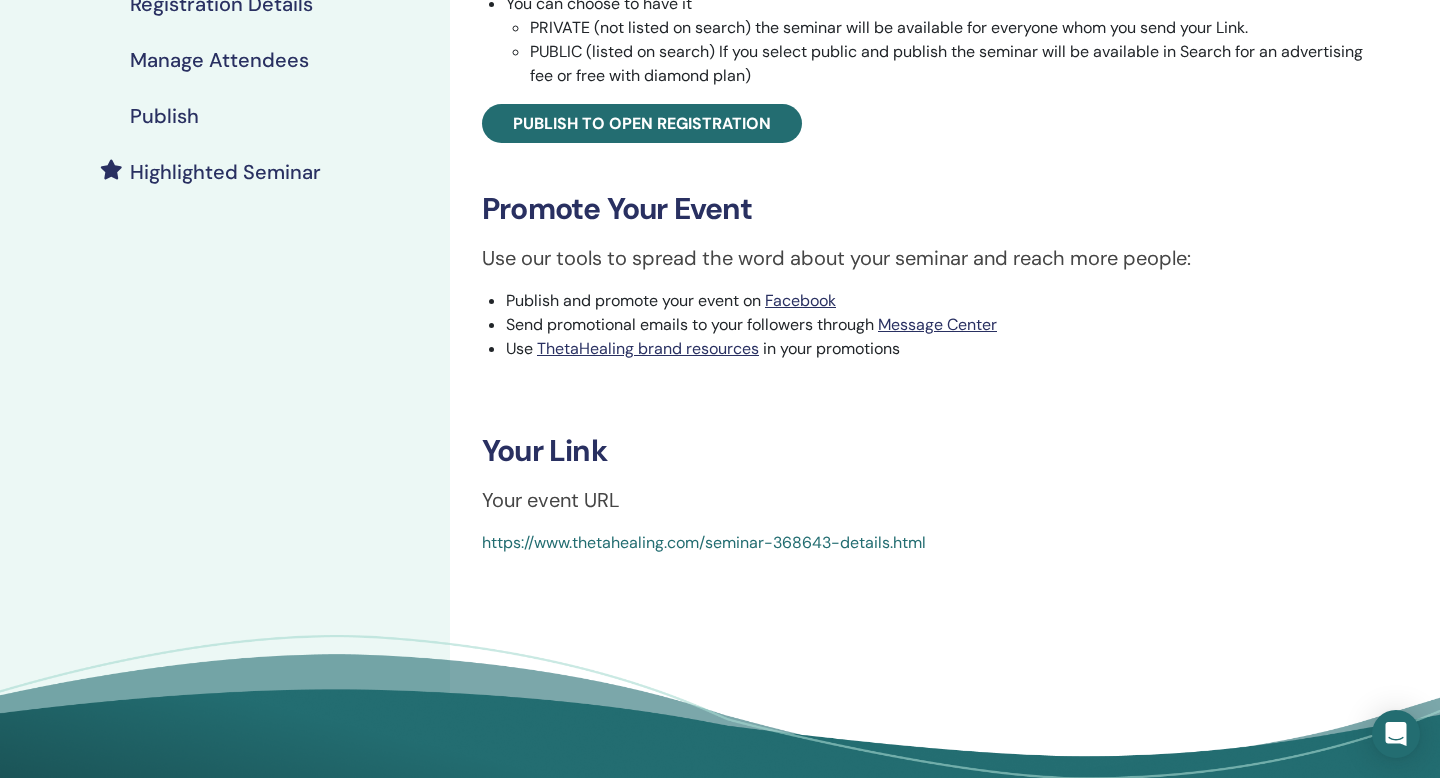 scroll, scrollTop: 526, scrollLeft: 0, axis: vertical 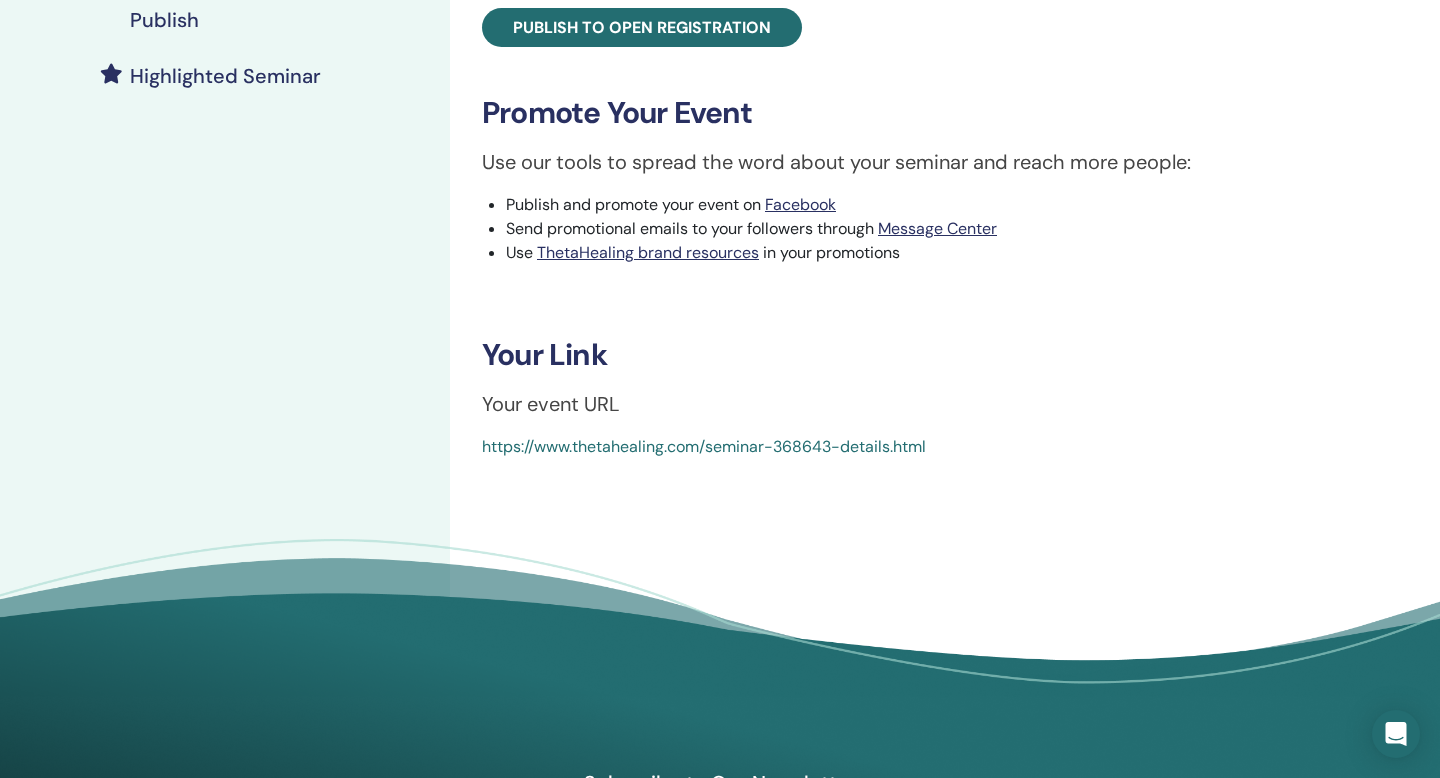 click on "https://www.thetahealing.com/seminar-368643-details.html" at bounding box center (704, 446) 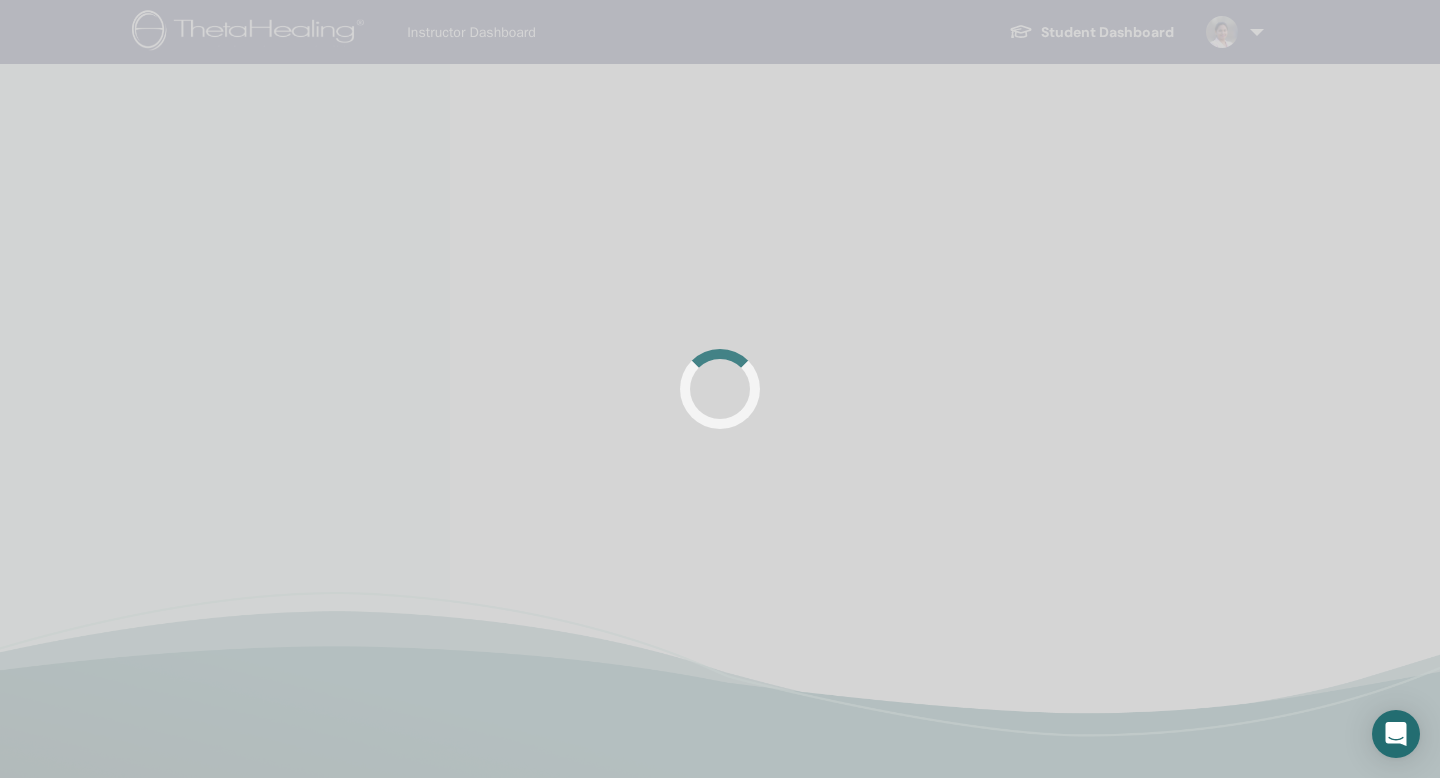 scroll, scrollTop: 0, scrollLeft: 0, axis: both 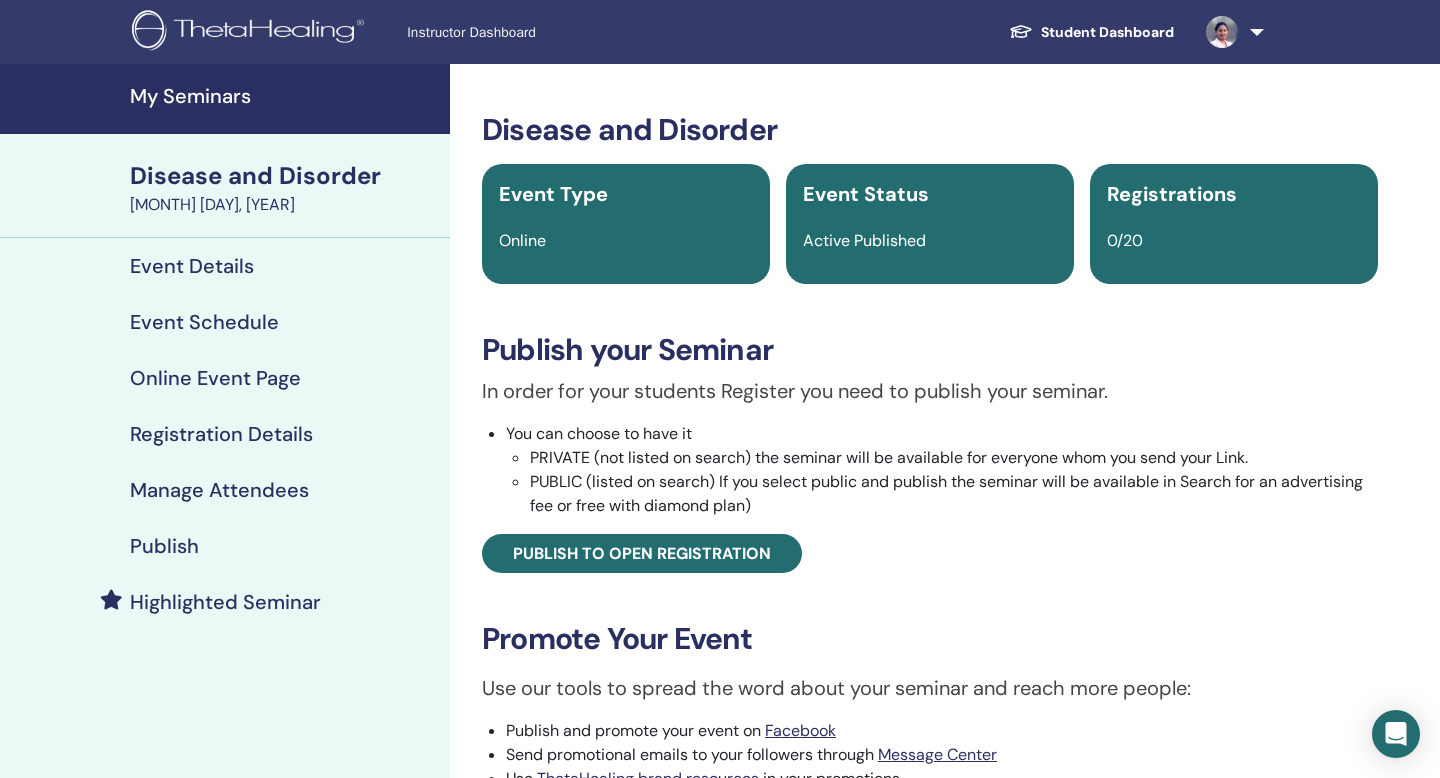 click on "My Seminars" at bounding box center (284, 96) 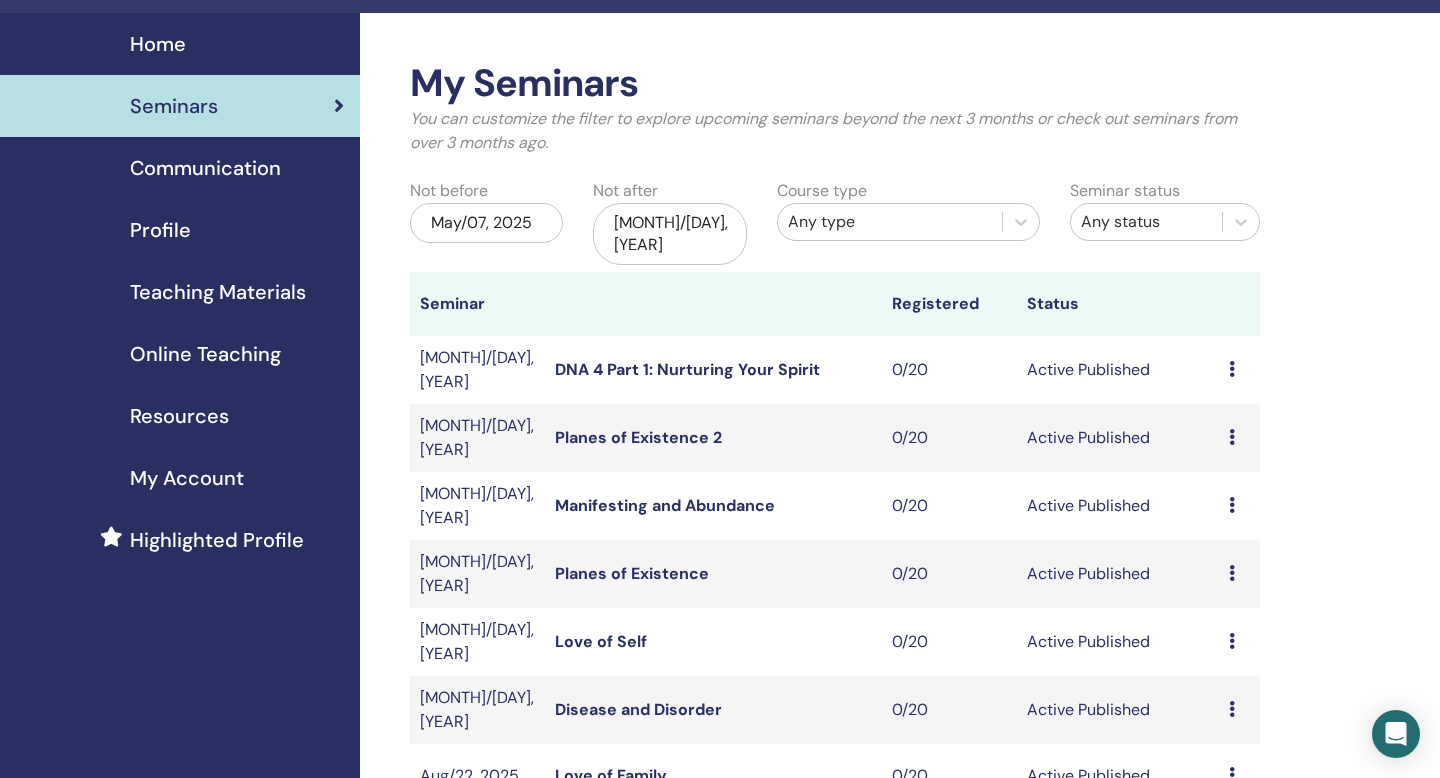 scroll, scrollTop: 43, scrollLeft: 0, axis: vertical 